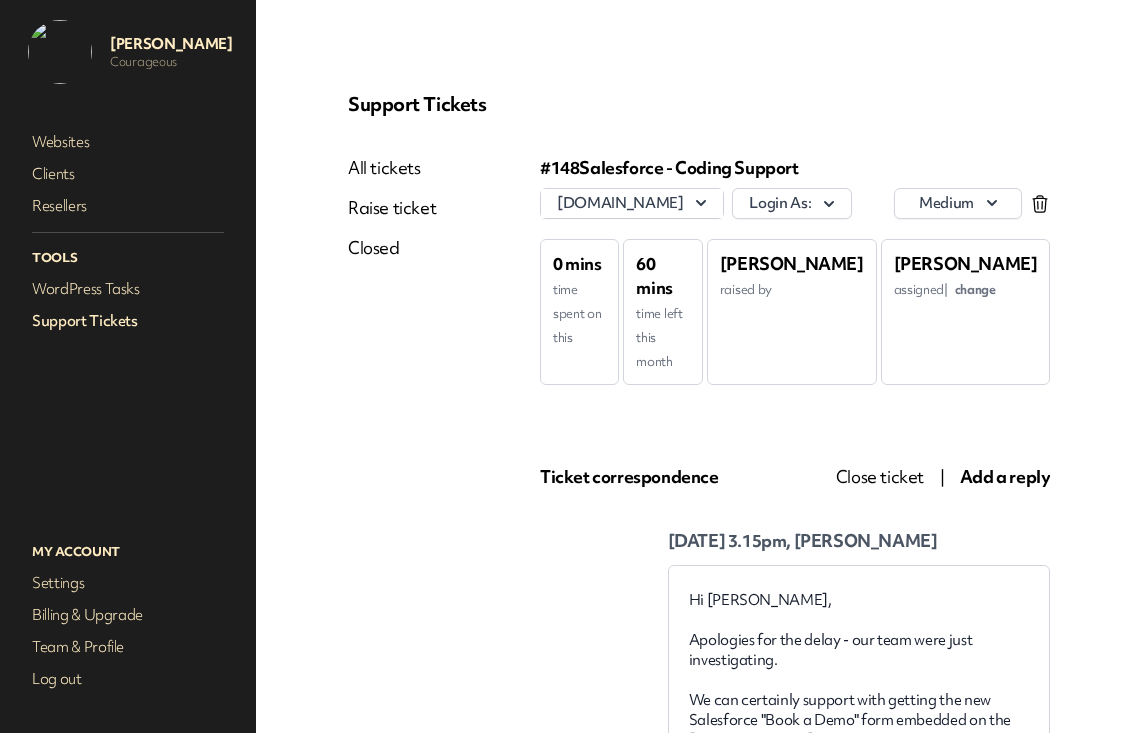 scroll, scrollTop: 0, scrollLeft: 0, axis: both 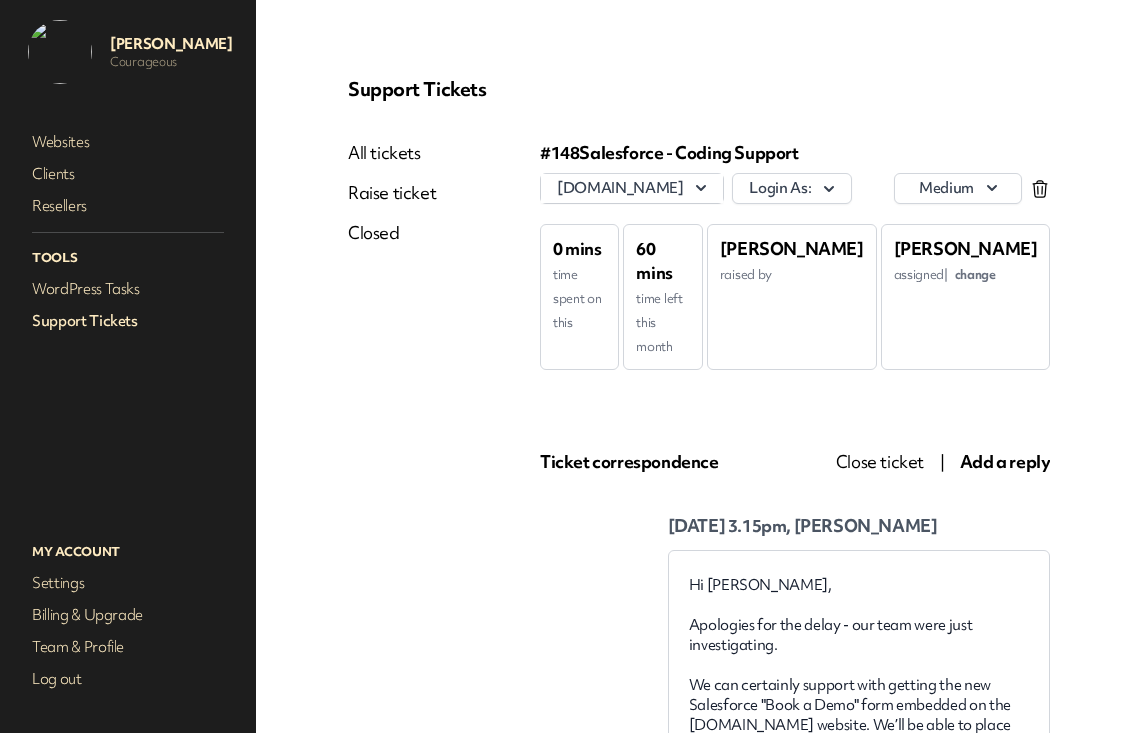 click on "Support Tickets" at bounding box center [128, 321] 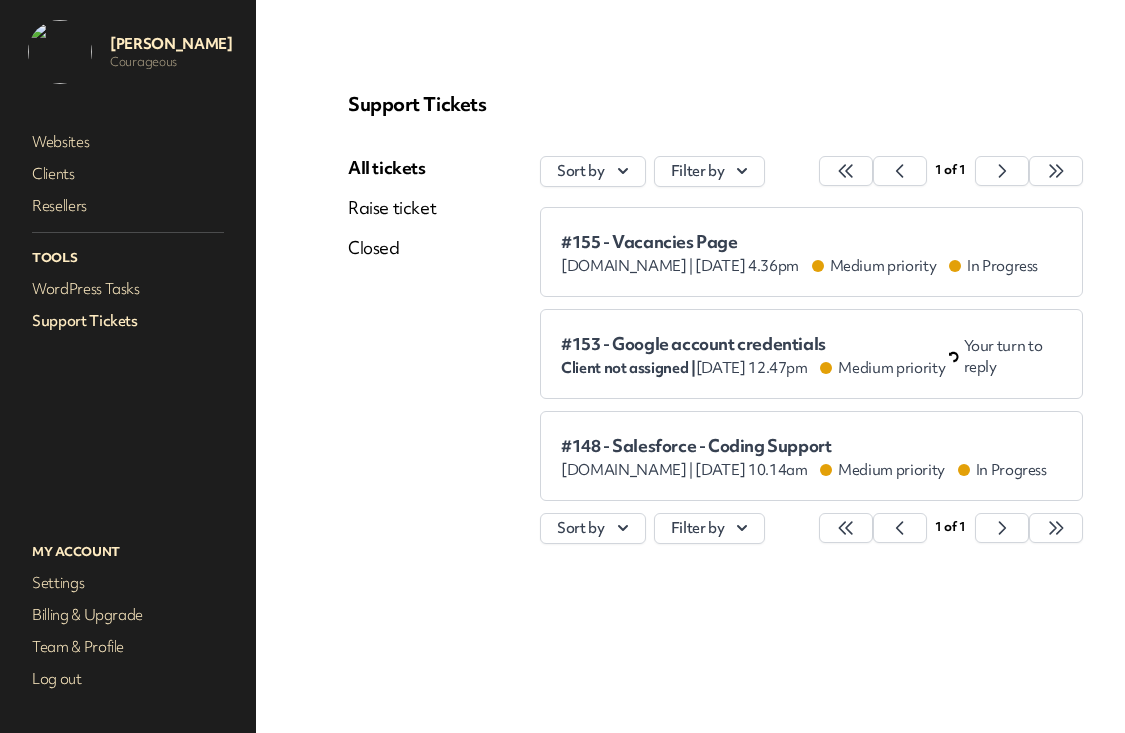 scroll, scrollTop: 0, scrollLeft: 0, axis: both 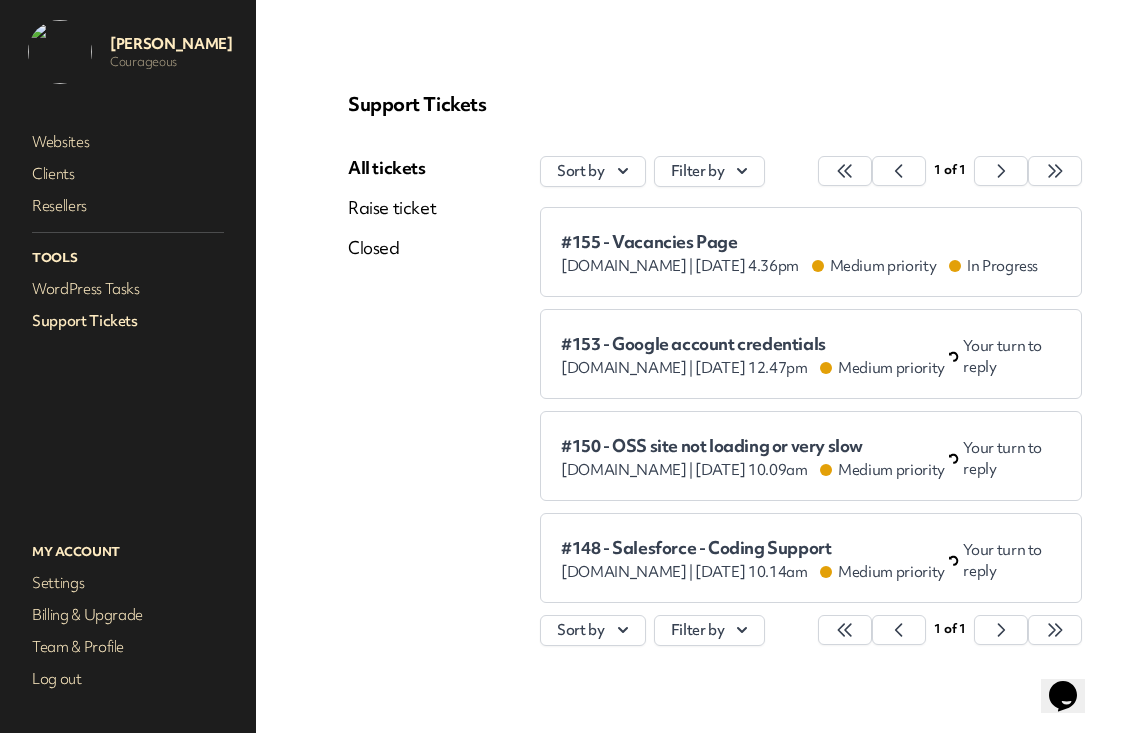 click on "#153 - Google account credentials" at bounding box center (755, 344) 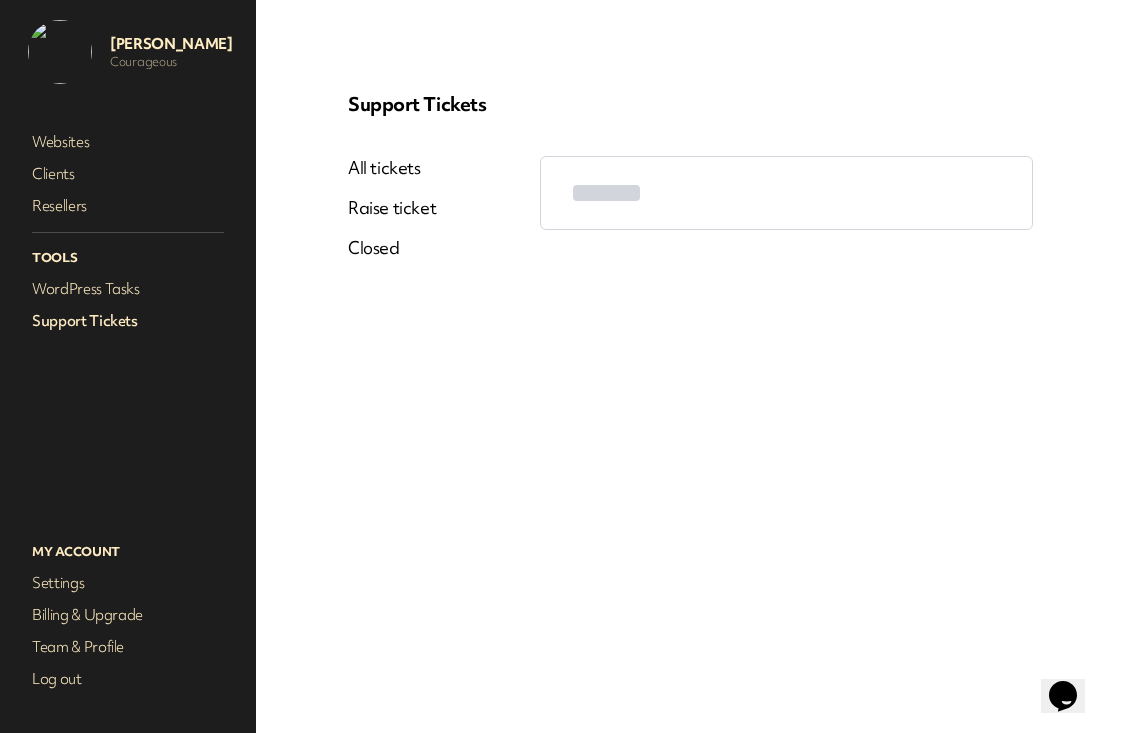 scroll, scrollTop: 0, scrollLeft: 0, axis: both 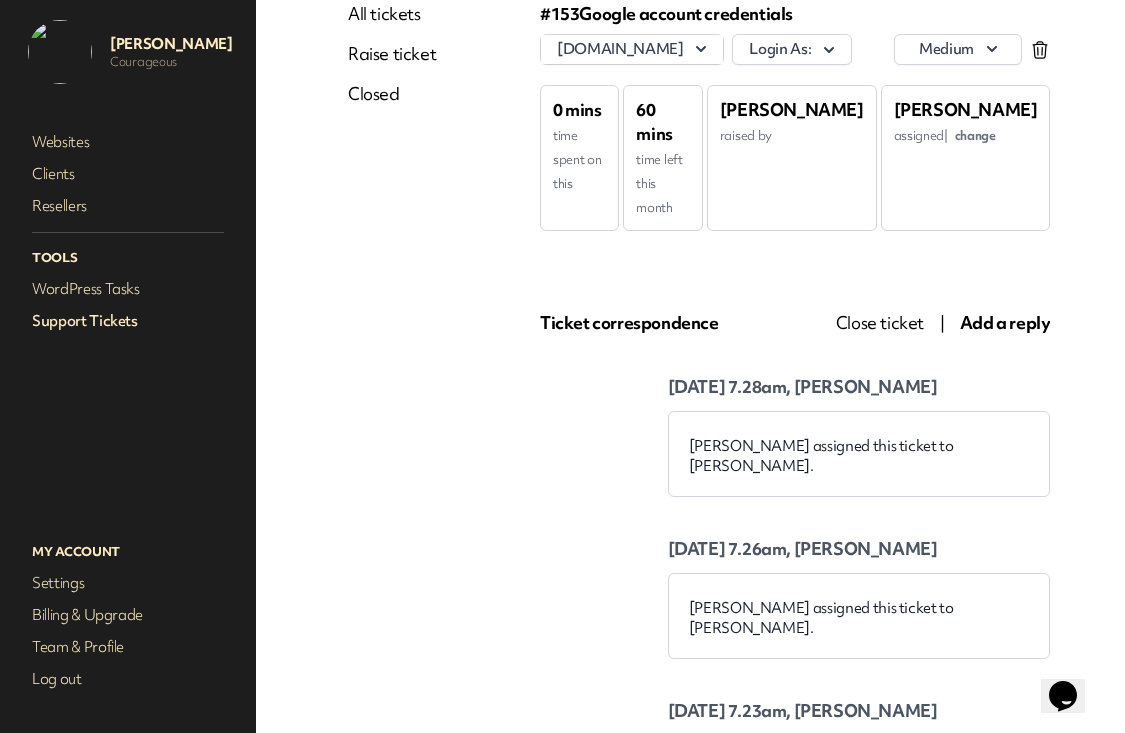 click on "Add a reply" at bounding box center [1005, 322] 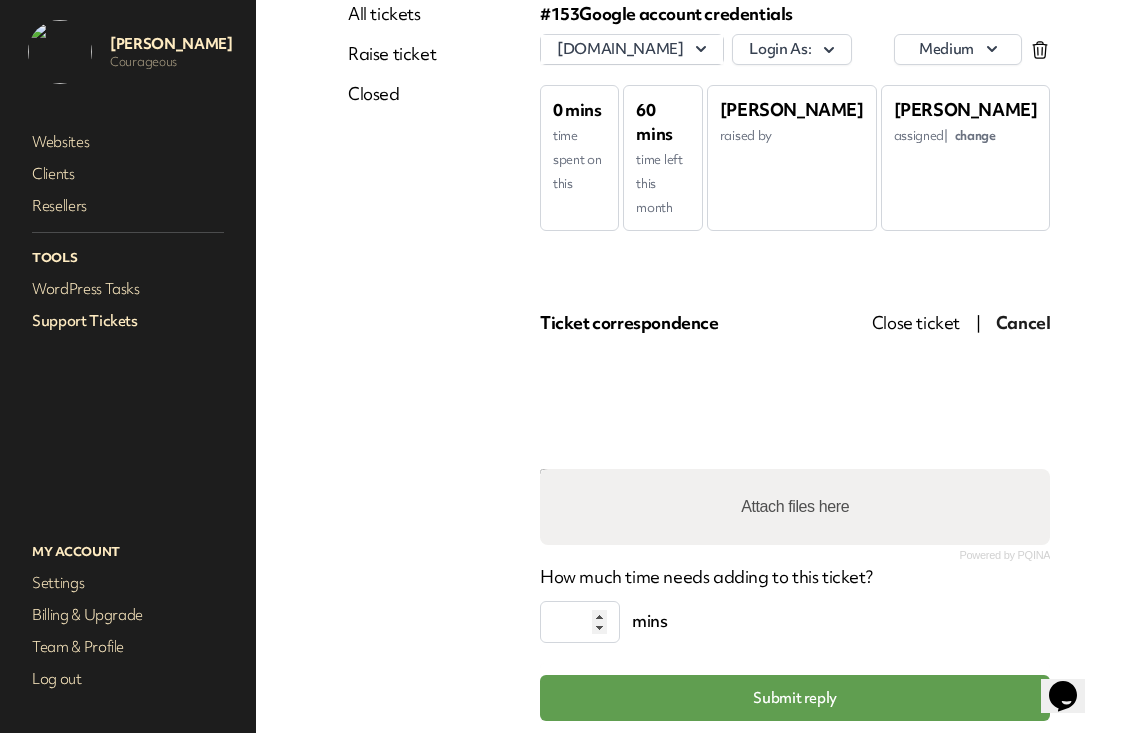scroll, scrollTop: 154, scrollLeft: 0, axis: vertical 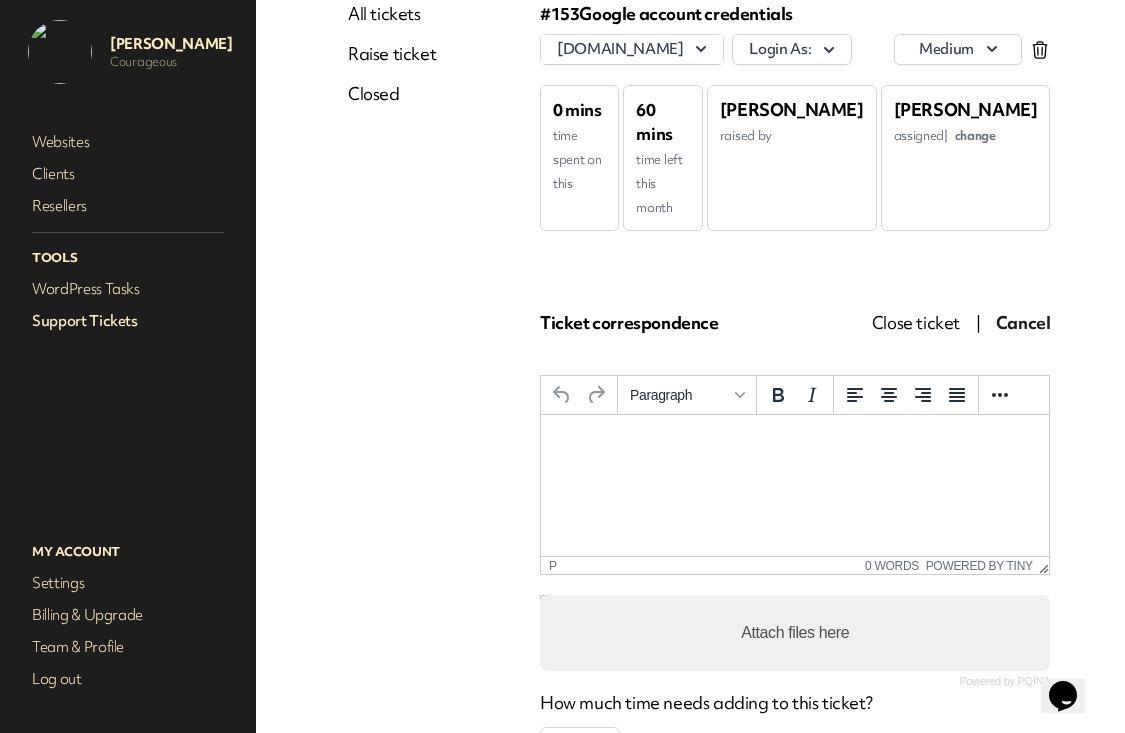 click at bounding box center (795, 442) 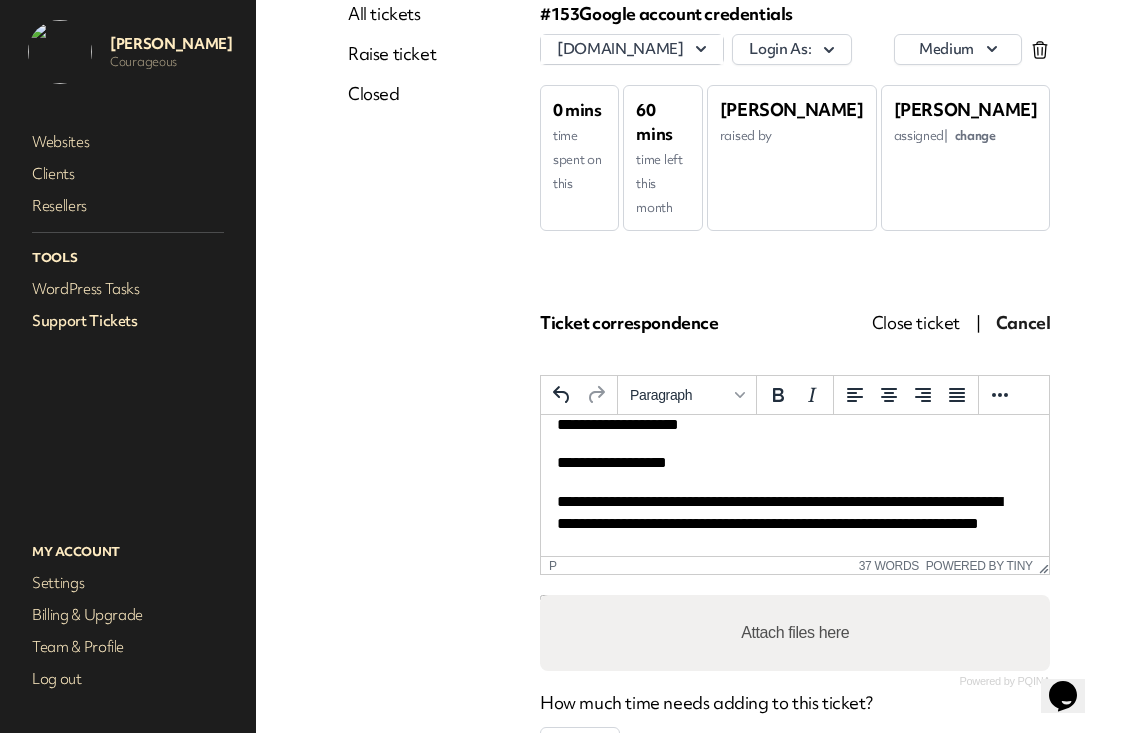 scroll, scrollTop: 35, scrollLeft: 0, axis: vertical 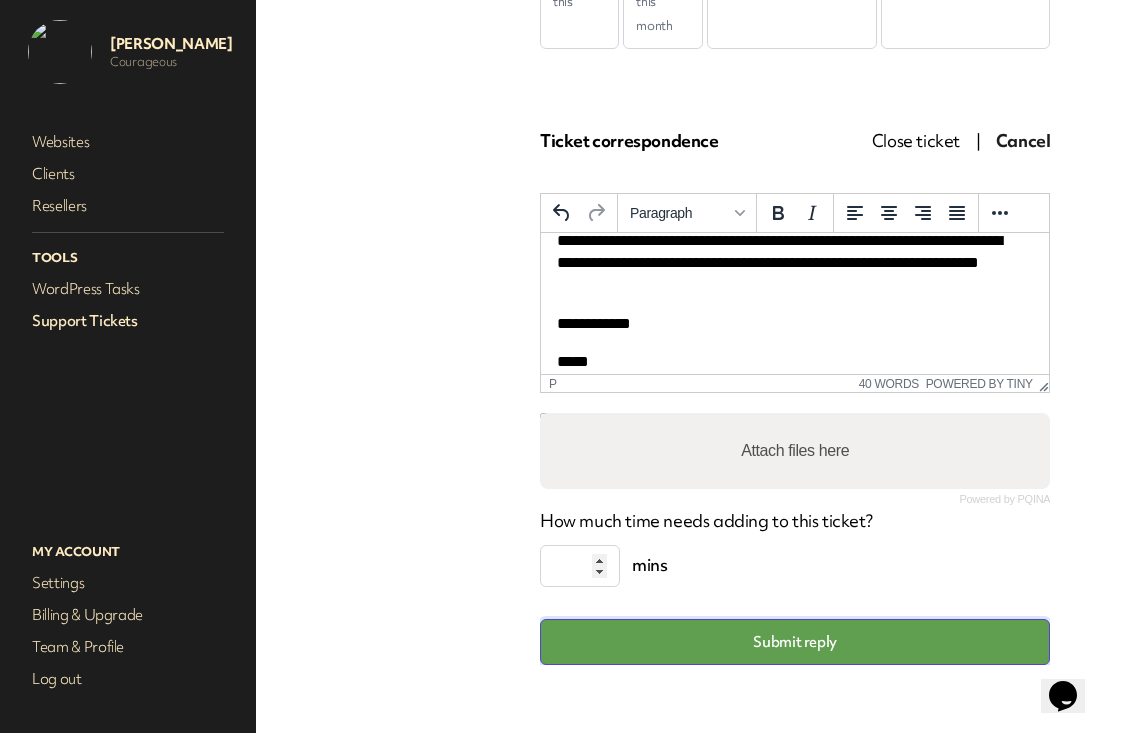 click on "Submit reply" at bounding box center (795, 642) 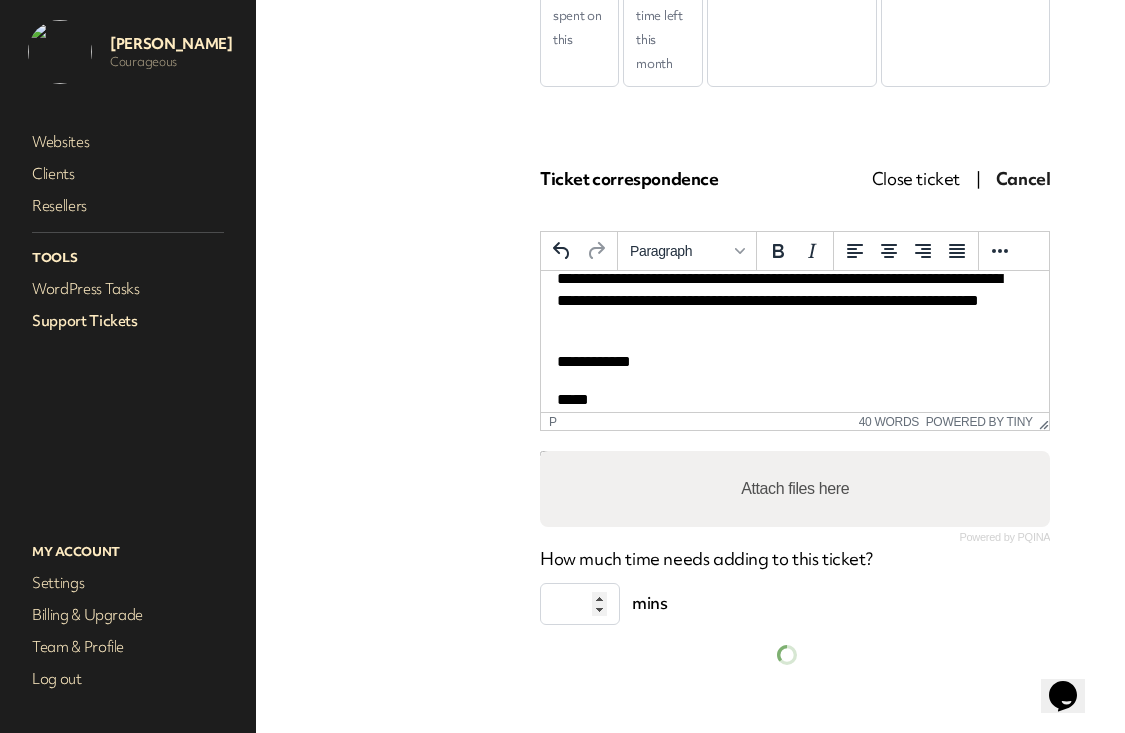 scroll, scrollTop: 336, scrollLeft: 0, axis: vertical 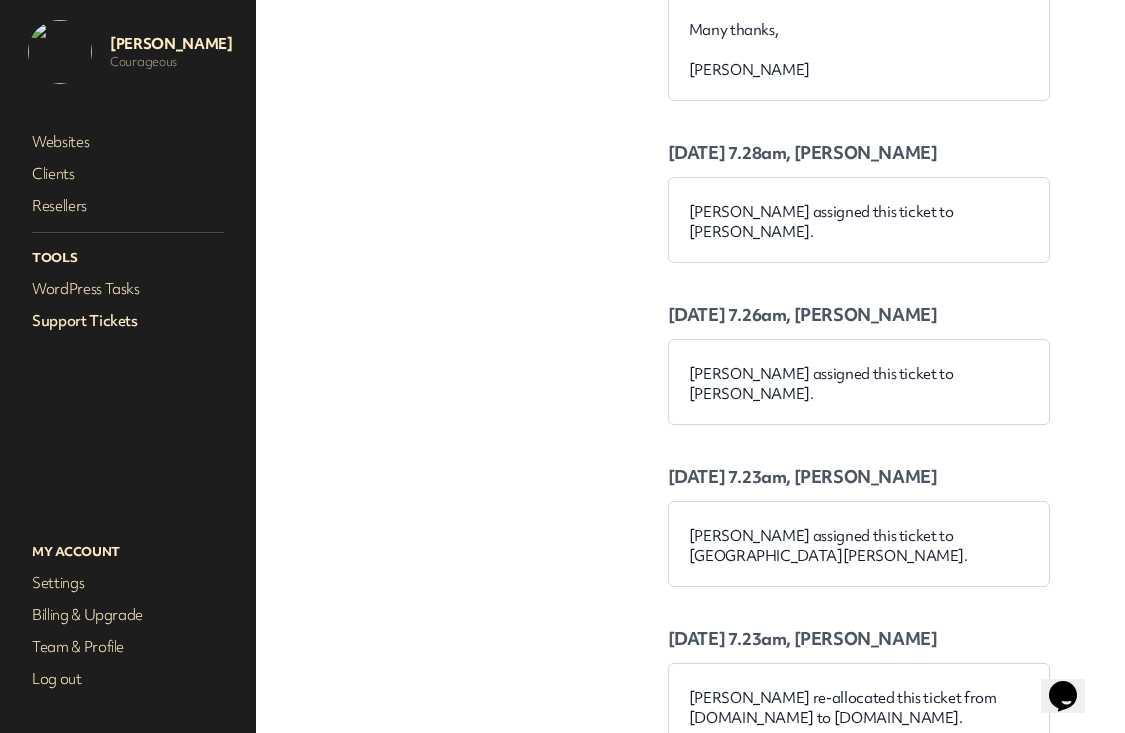 copy on "bullenconservation" 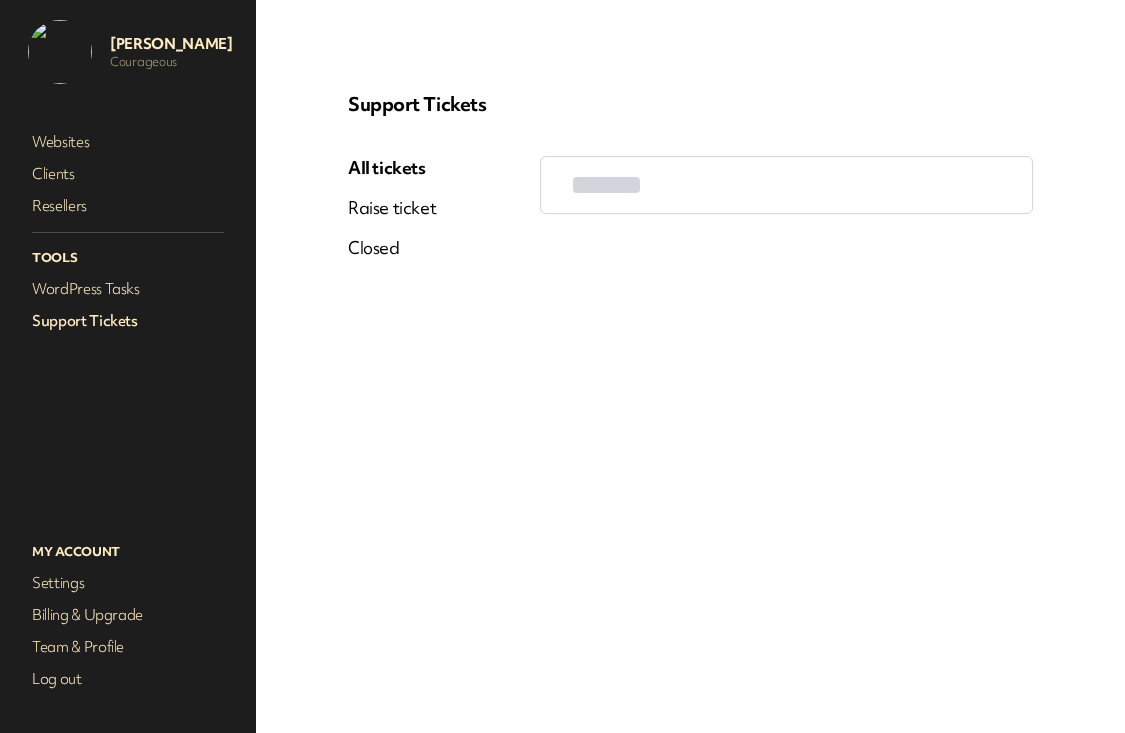 scroll, scrollTop: 0, scrollLeft: 0, axis: both 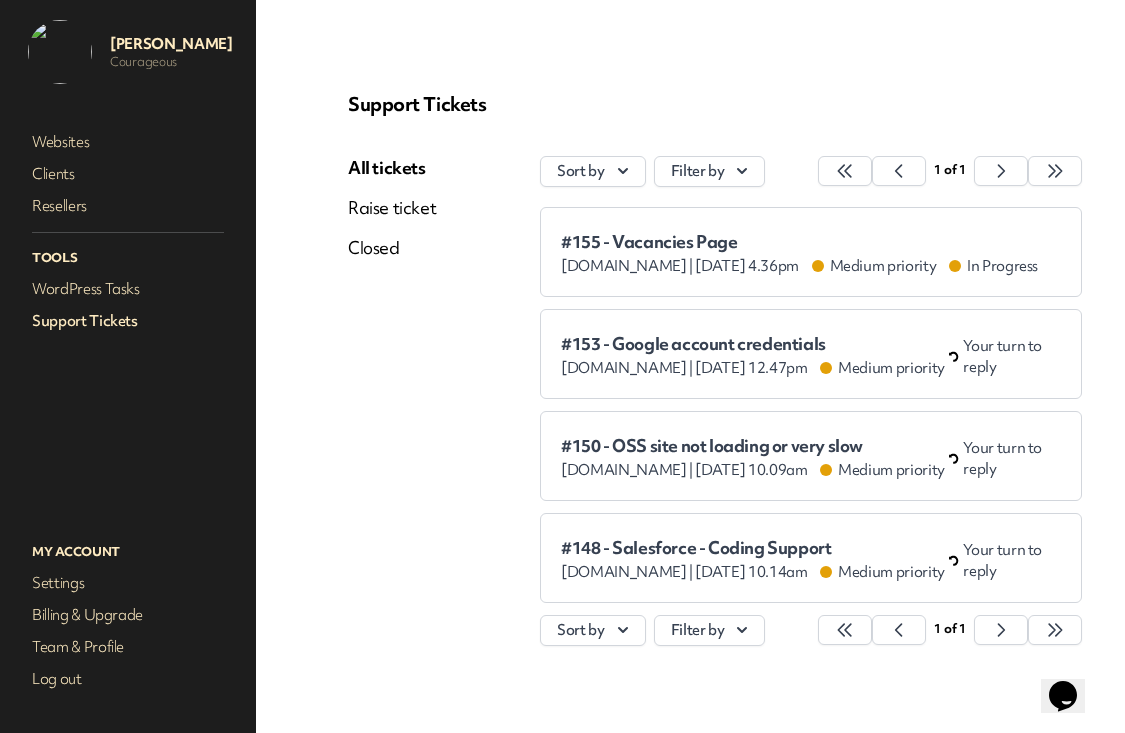 click on "[DOMAIN_NAME] |
[DATE] 4.36pm
Medium priority
In Progress" at bounding box center (799, 266) 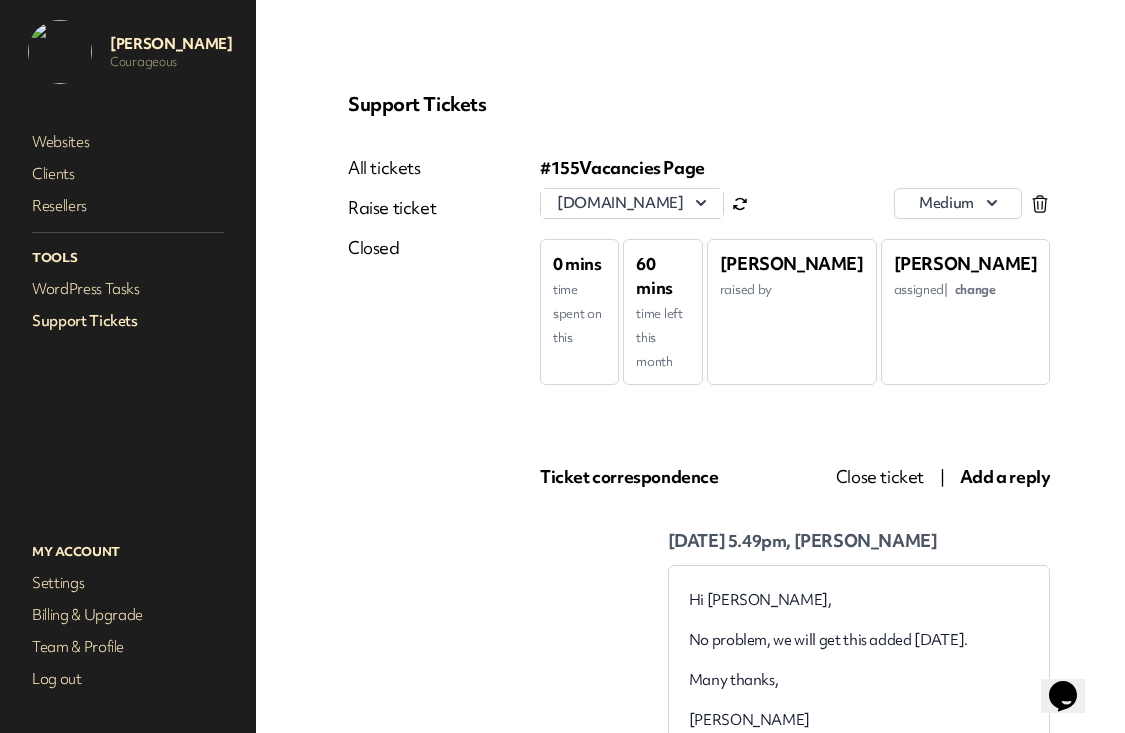 scroll, scrollTop: 0, scrollLeft: 0, axis: both 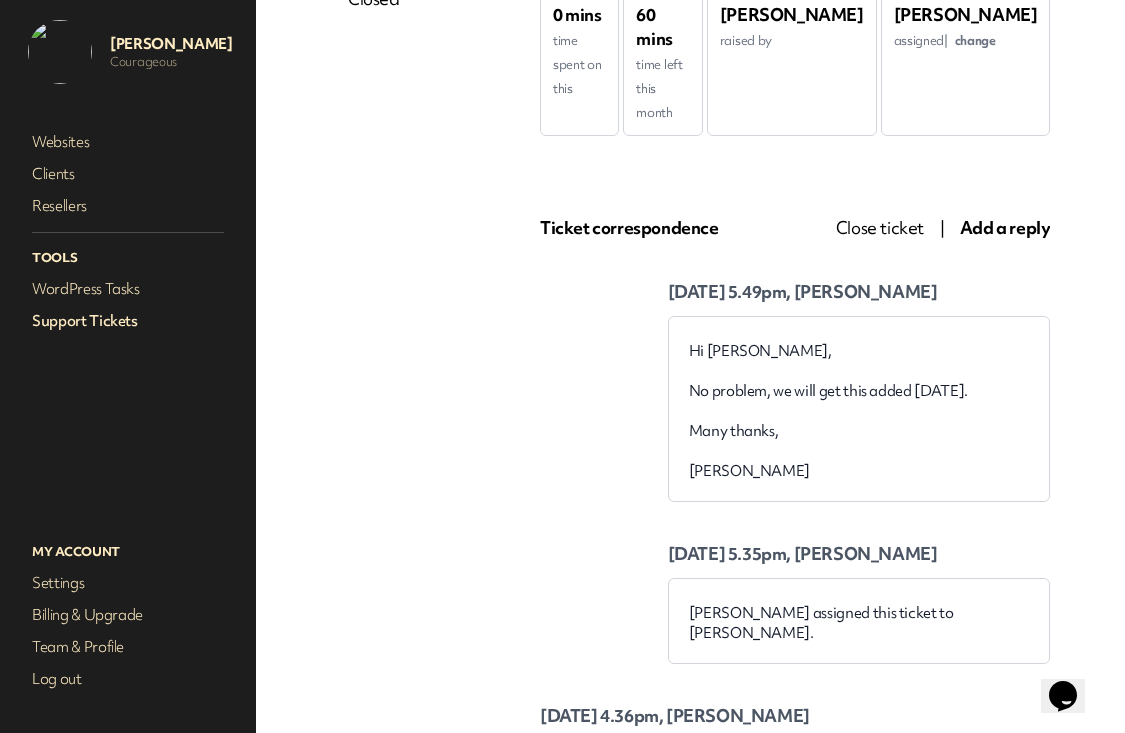 click on "Add a reply" at bounding box center (1005, 227) 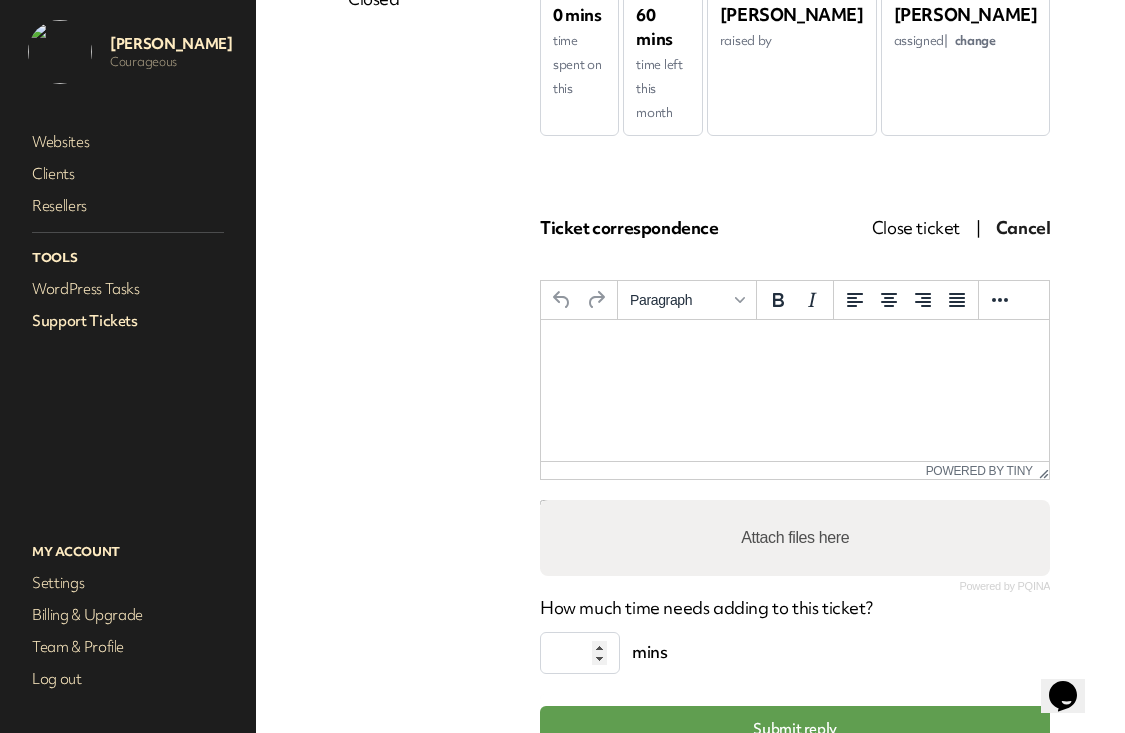 scroll, scrollTop: 249, scrollLeft: 0, axis: vertical 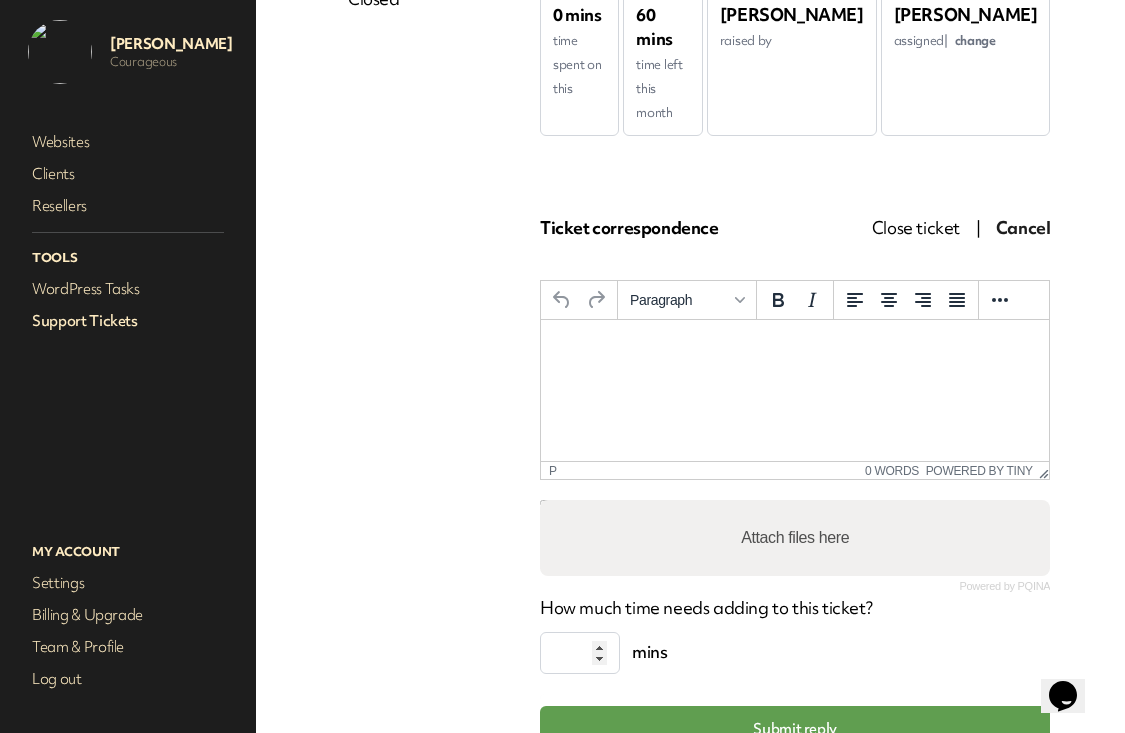 click at bounding box center [795, 347] 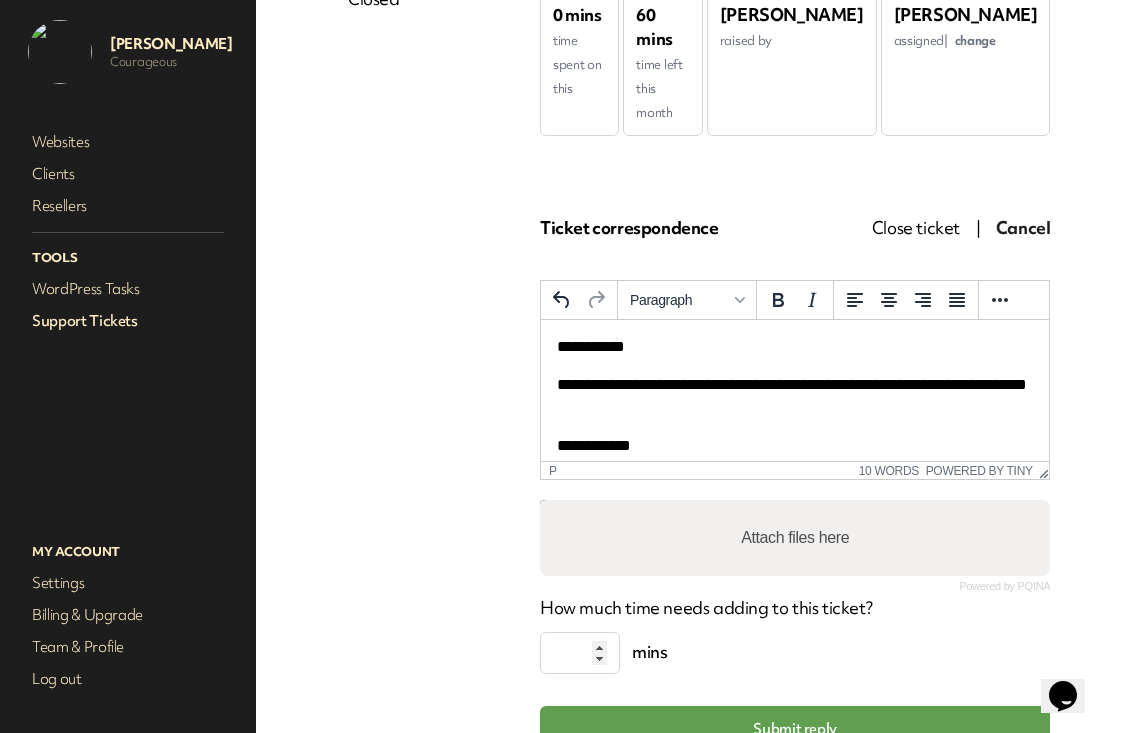 scroll, scrollTop: 35, scrollLeft: 0, axis: vertical 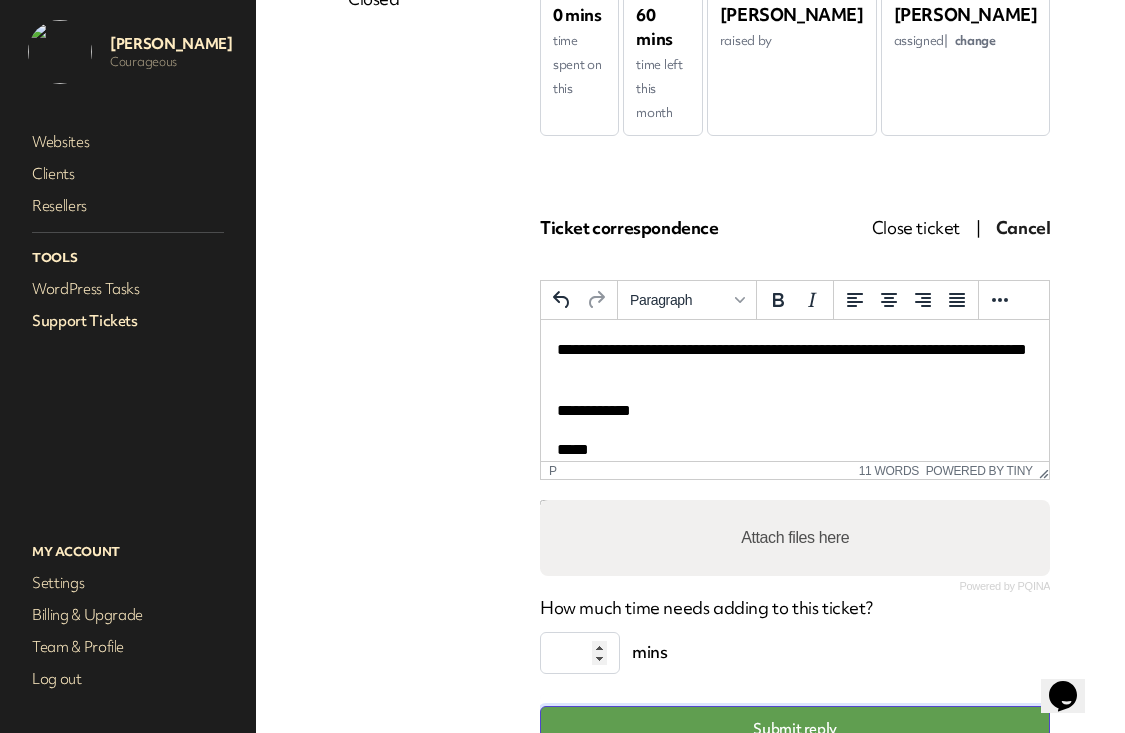click on "Submit reply" at bounding box center (795, 729) 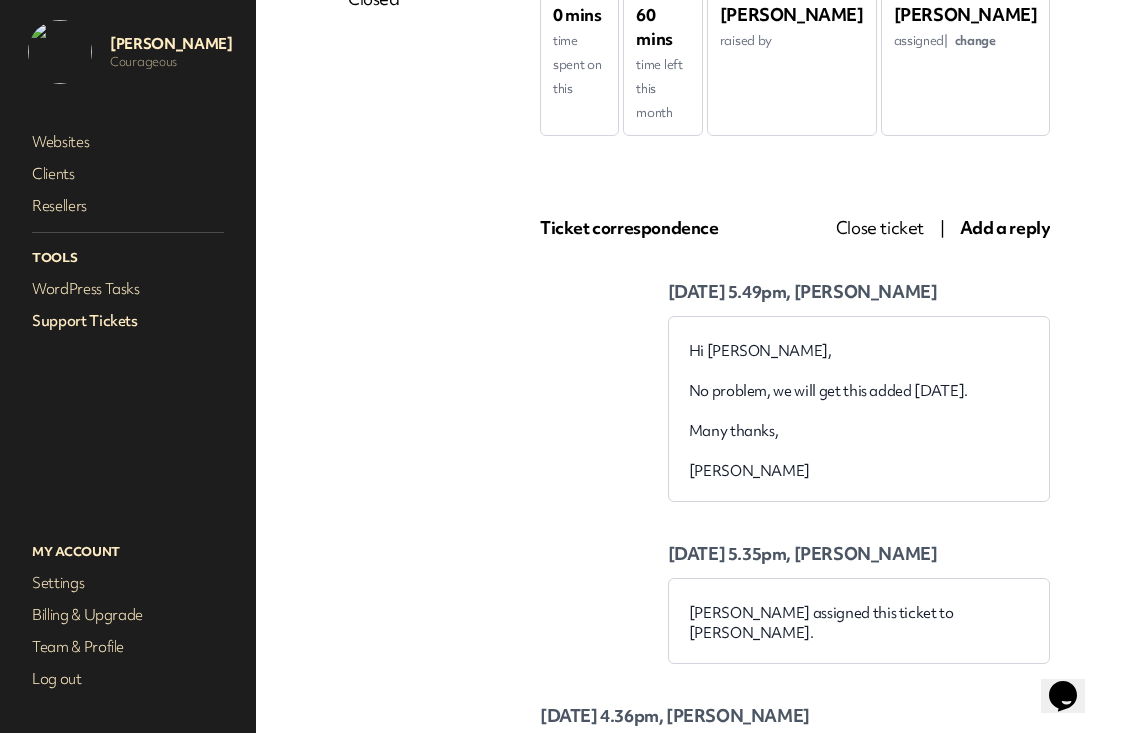 scroll, scrollTop: 0, scrollLeft: 0, axis: both 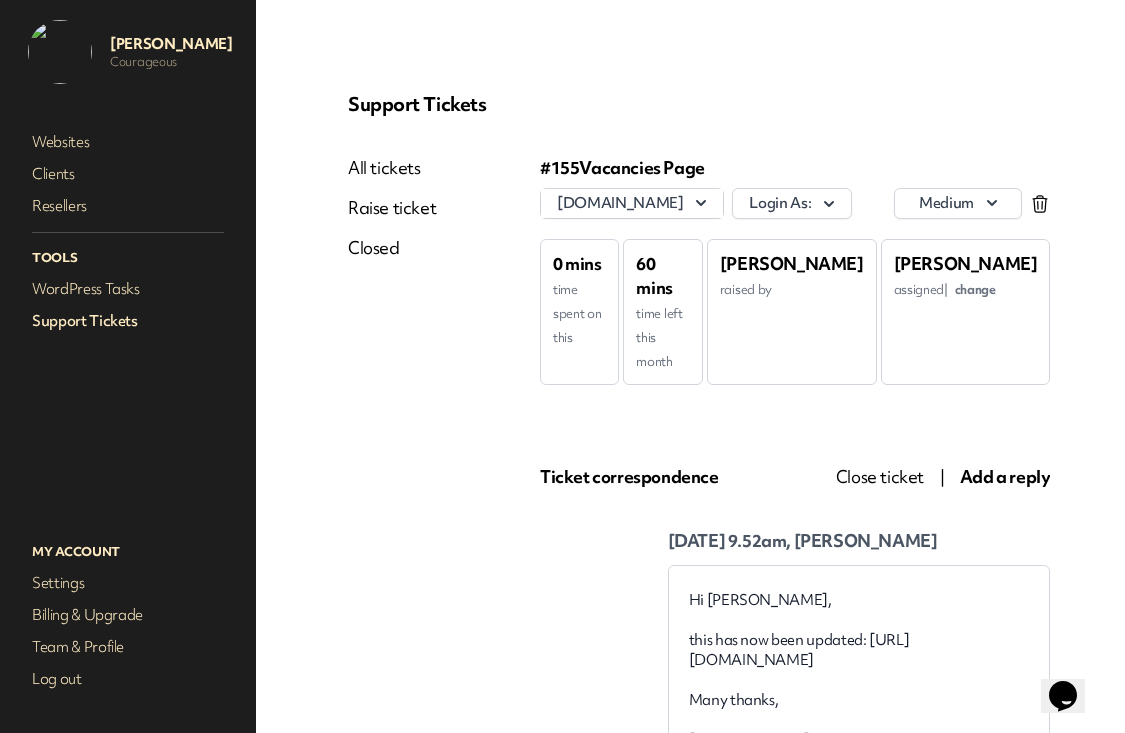 click on "Close ticket" at bounding box center (880, 476) 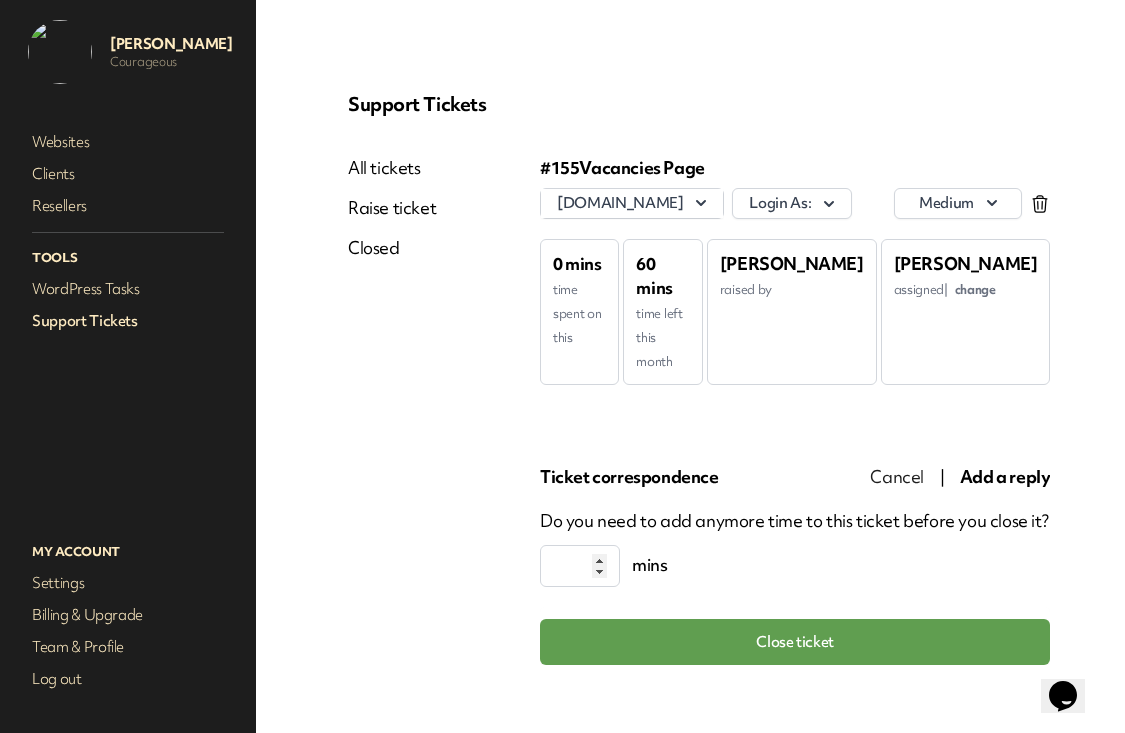 scroll, scrollTop: 18, scrollLeft: 0, axis: vertical 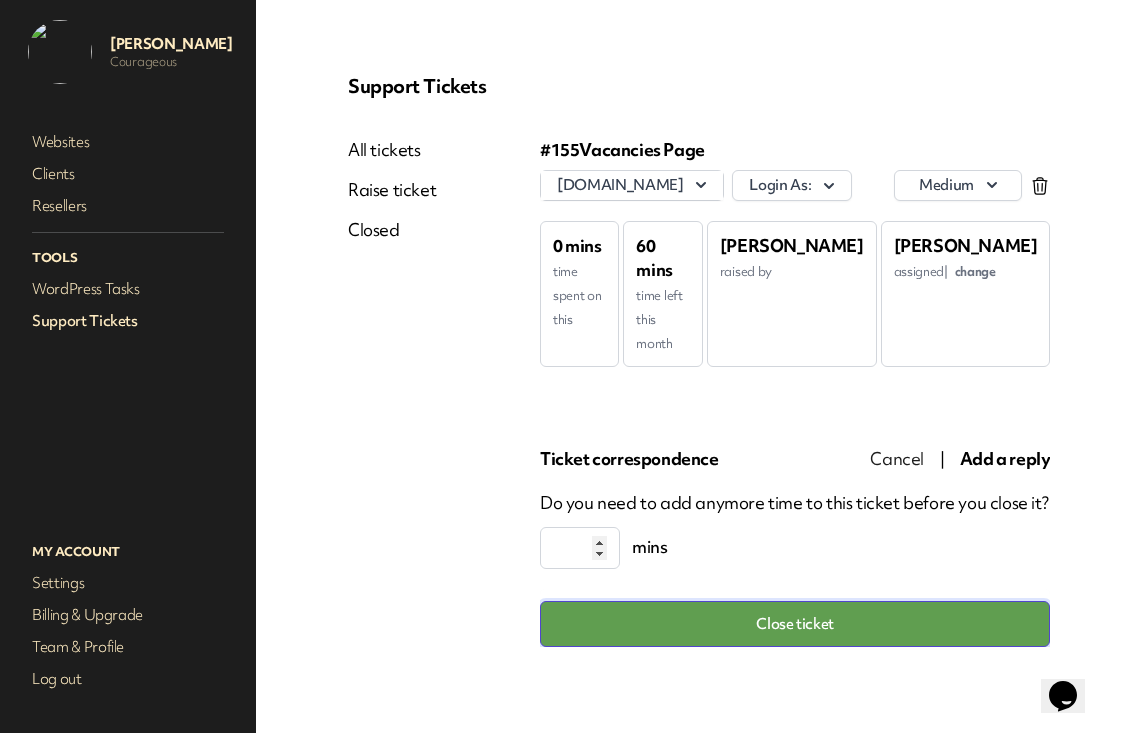 click on "Close ticket" at bounding box center (795, 624) 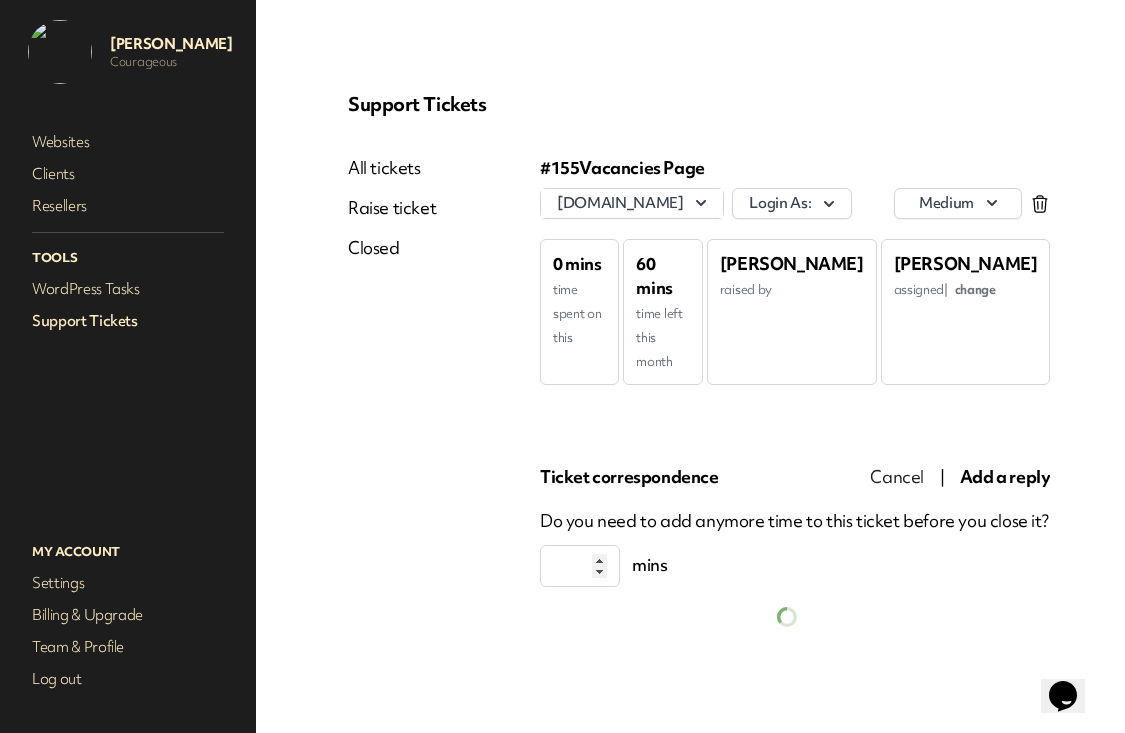 scroll, scrollTop: 0, scrollLeft: 0, axis: both 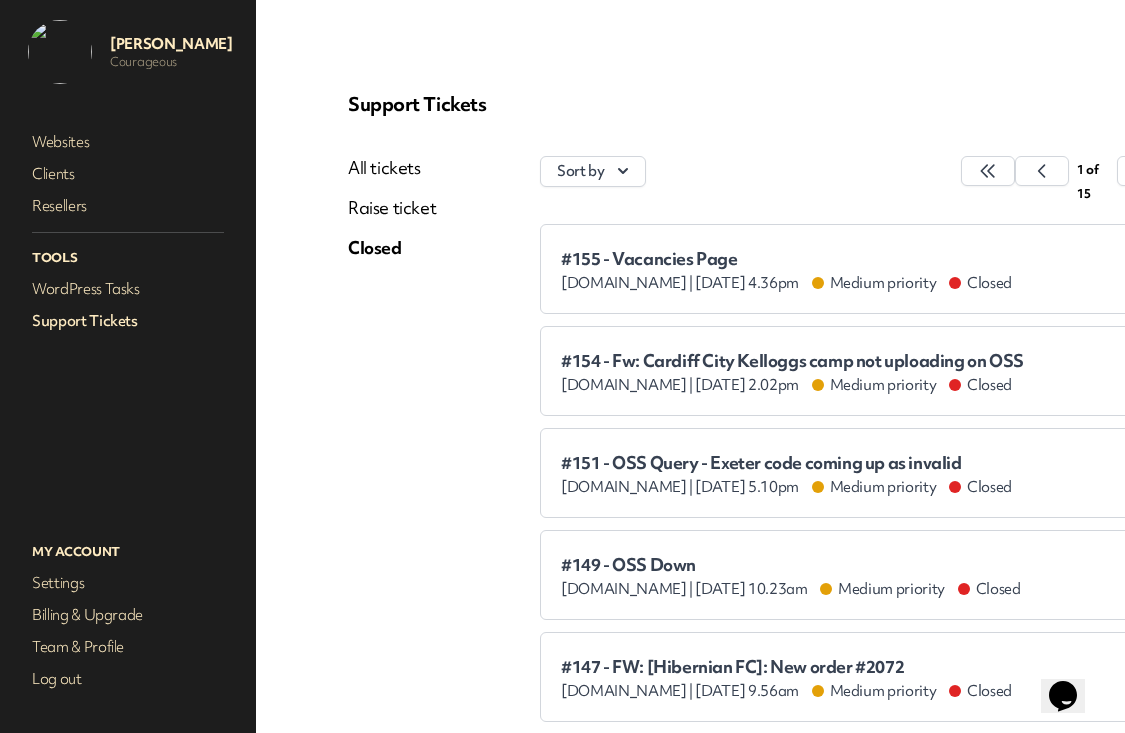 click on "All tickets" at bounding box center [392, 168] 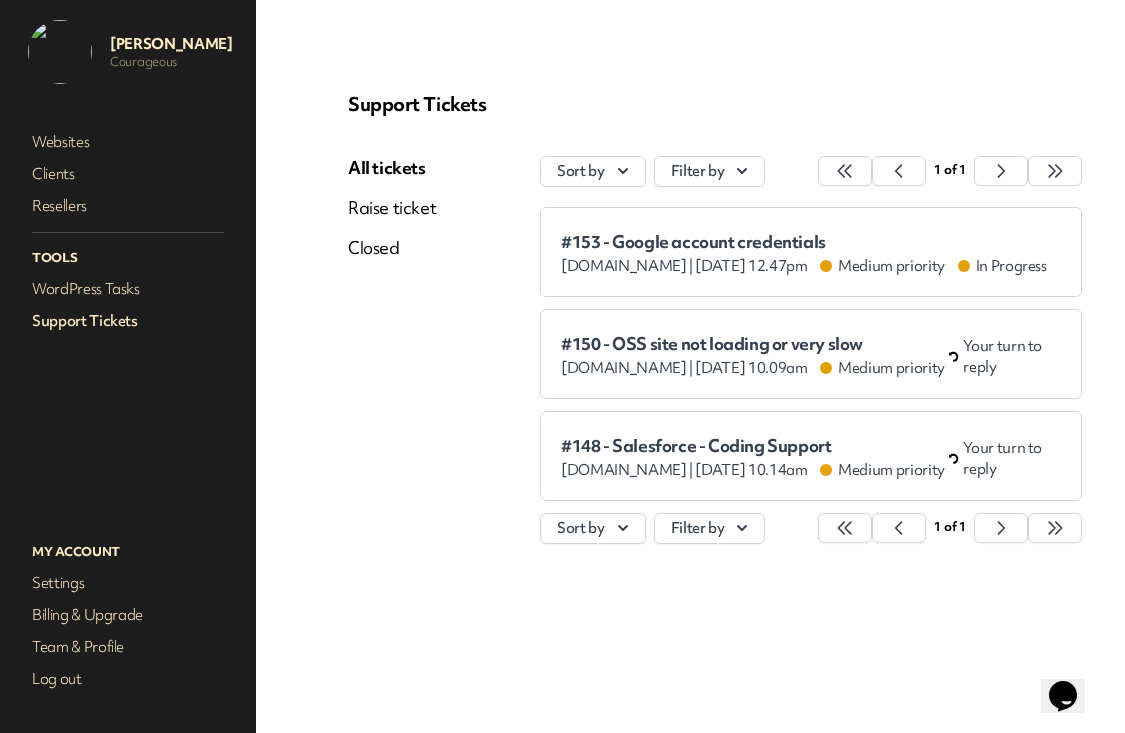 scroll, scrollTop: 0, scrollLeft: 83, axis: horizontal 